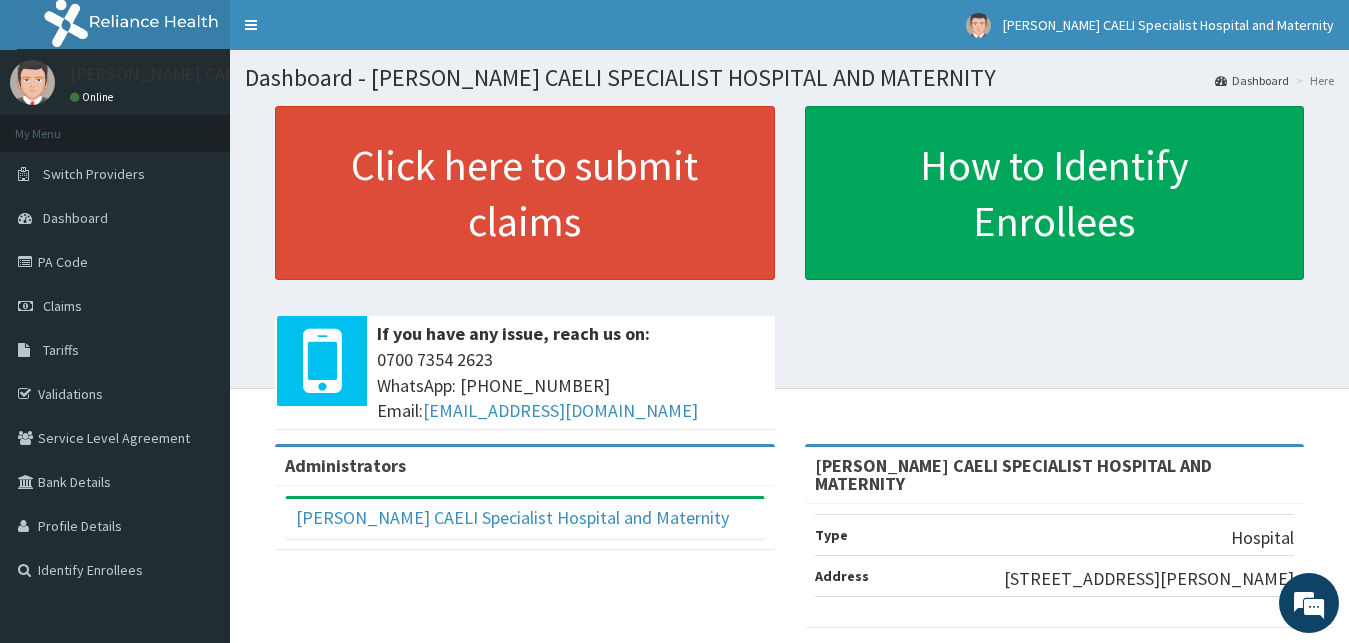 scroll, scrollTop: 0, scrollLeft: 0, axis: both 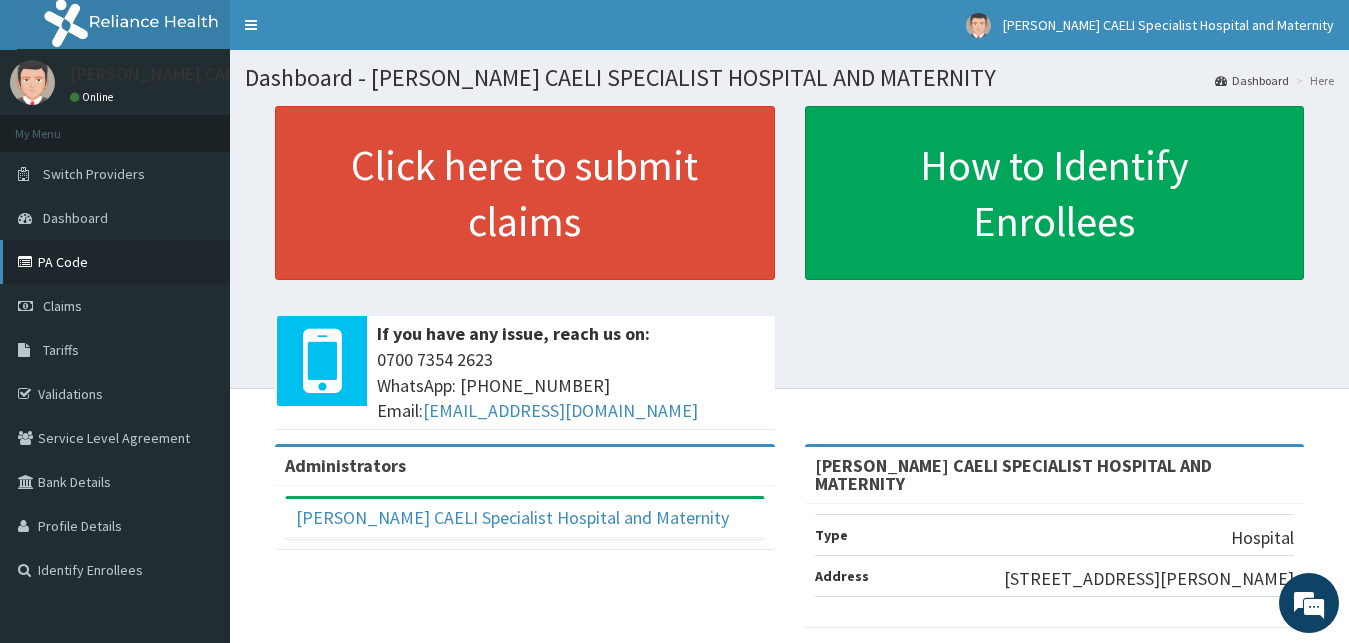 click on "PA Code" at bounding box center [115, 262] 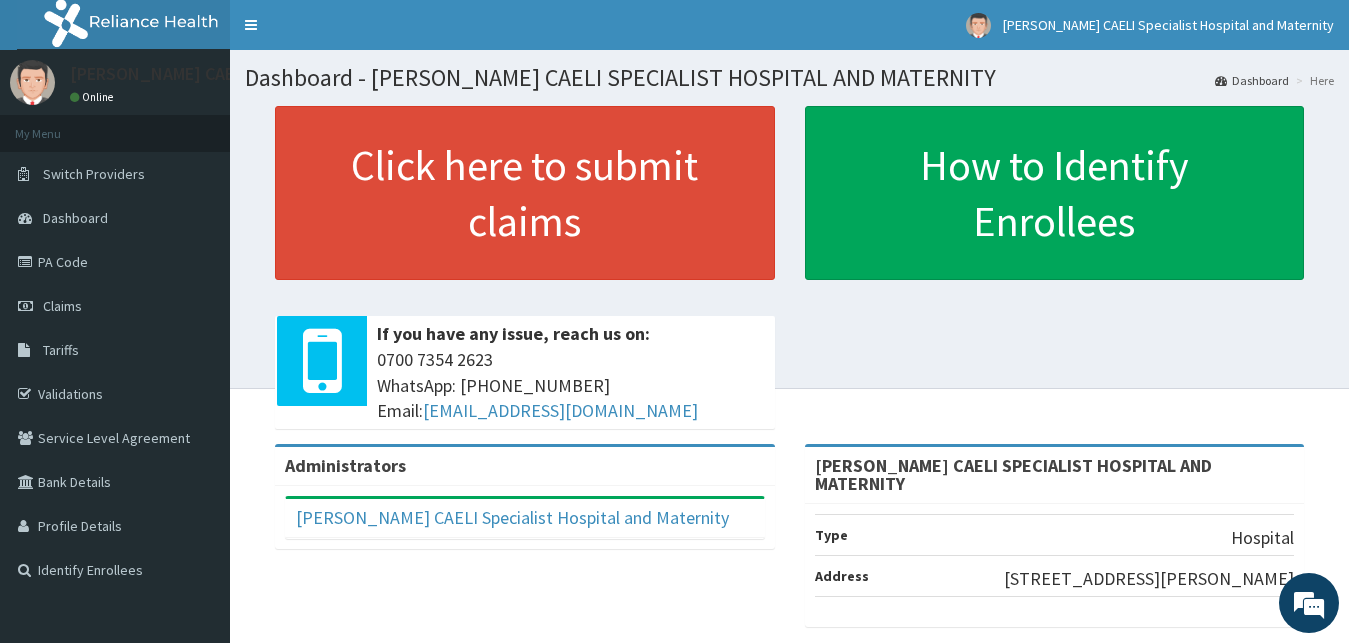 scroll, scrollTop: 0, scrollLeft: 0, axis: both 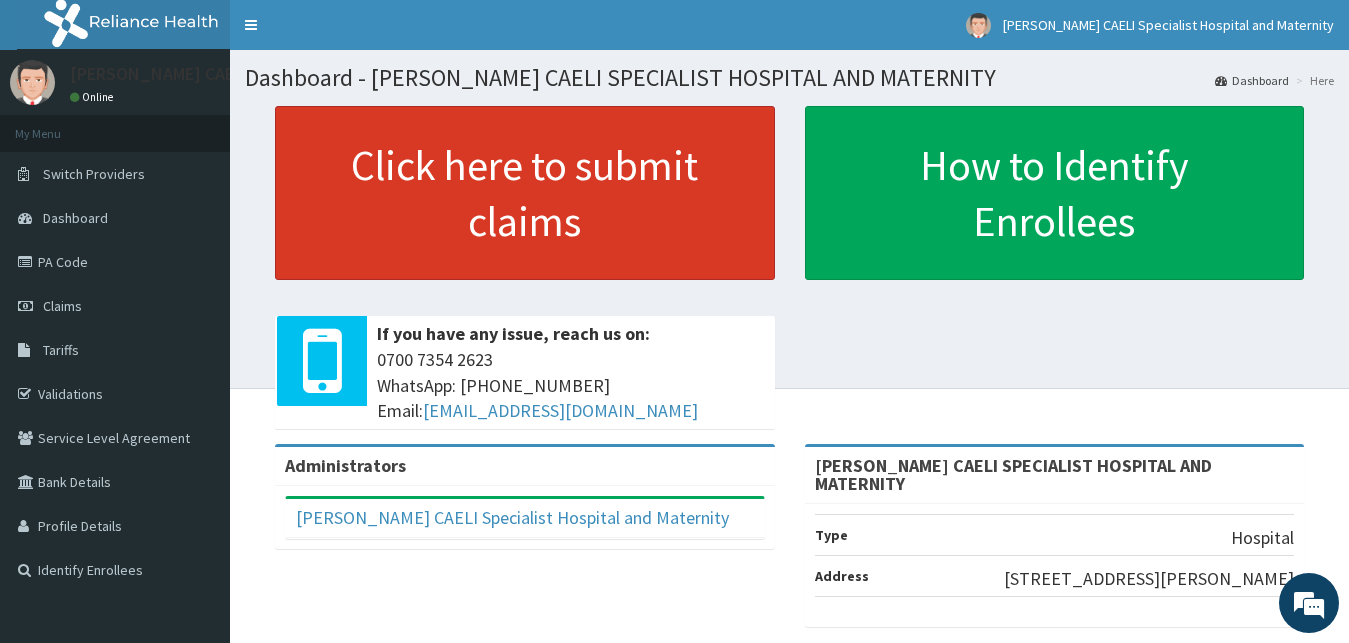click on "Click here to submit claims" at bounding box center [525, 193] 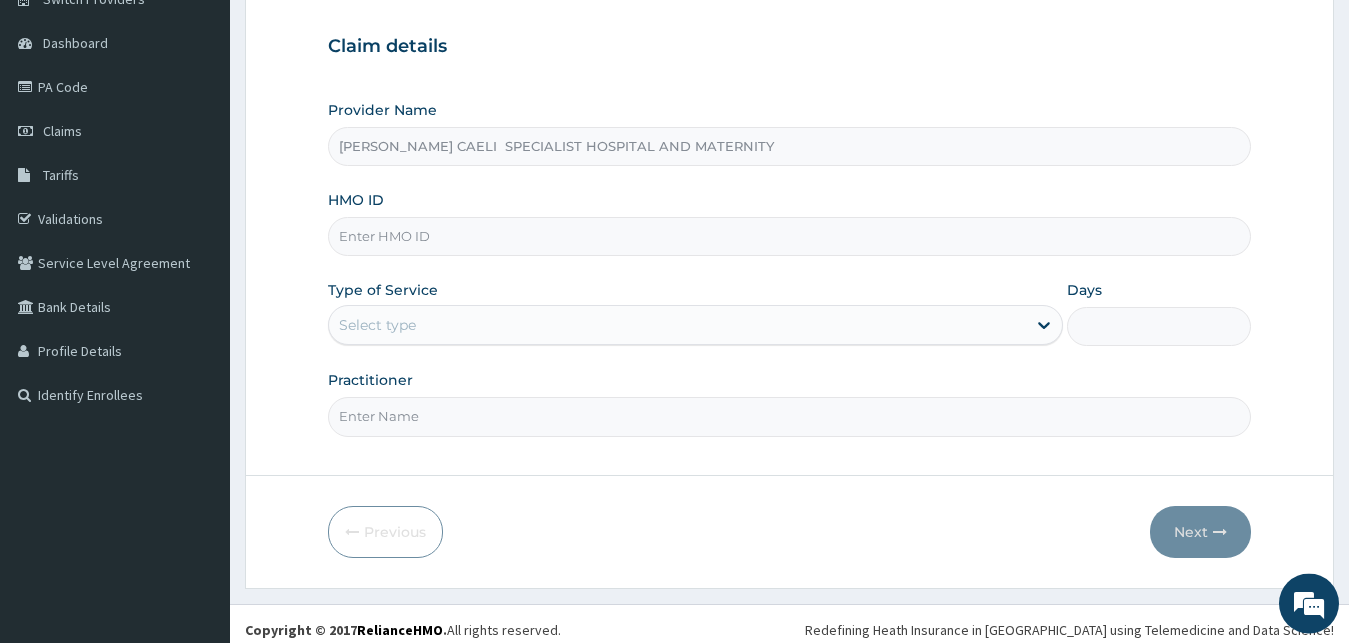 scroll, scrollTop: 187, scrollLeft: 0, axis: vertical 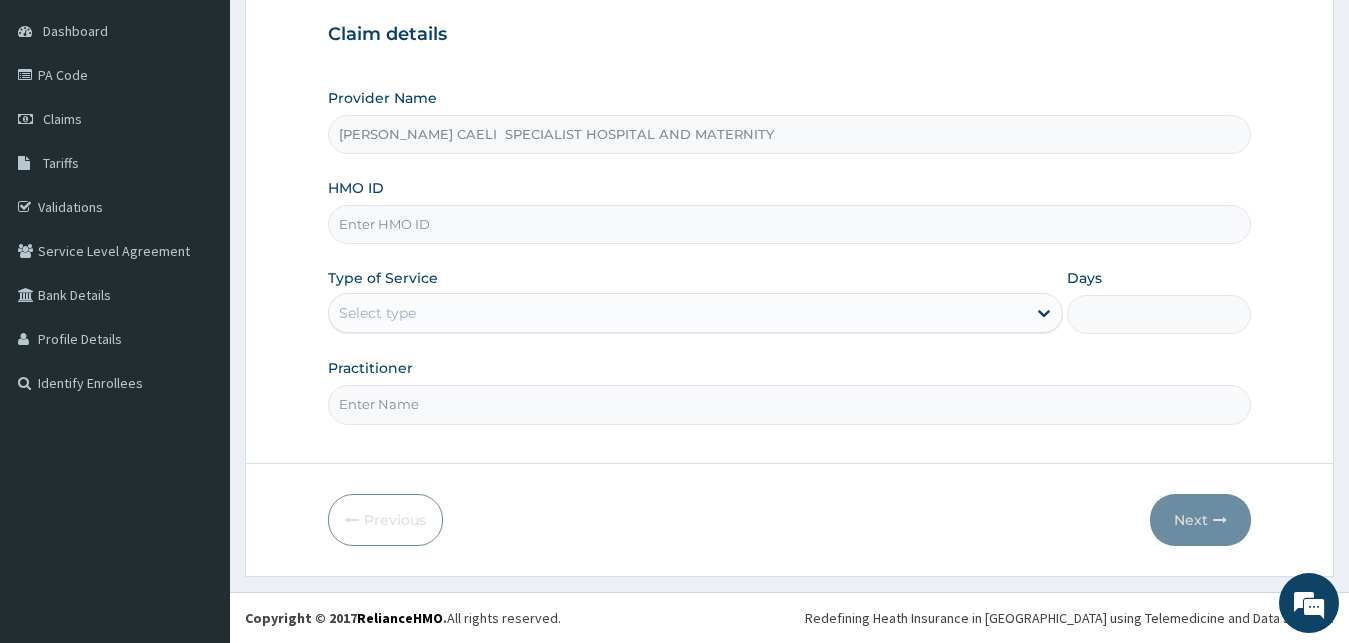 click on "Practitioner" at bounding box center [790, 404] 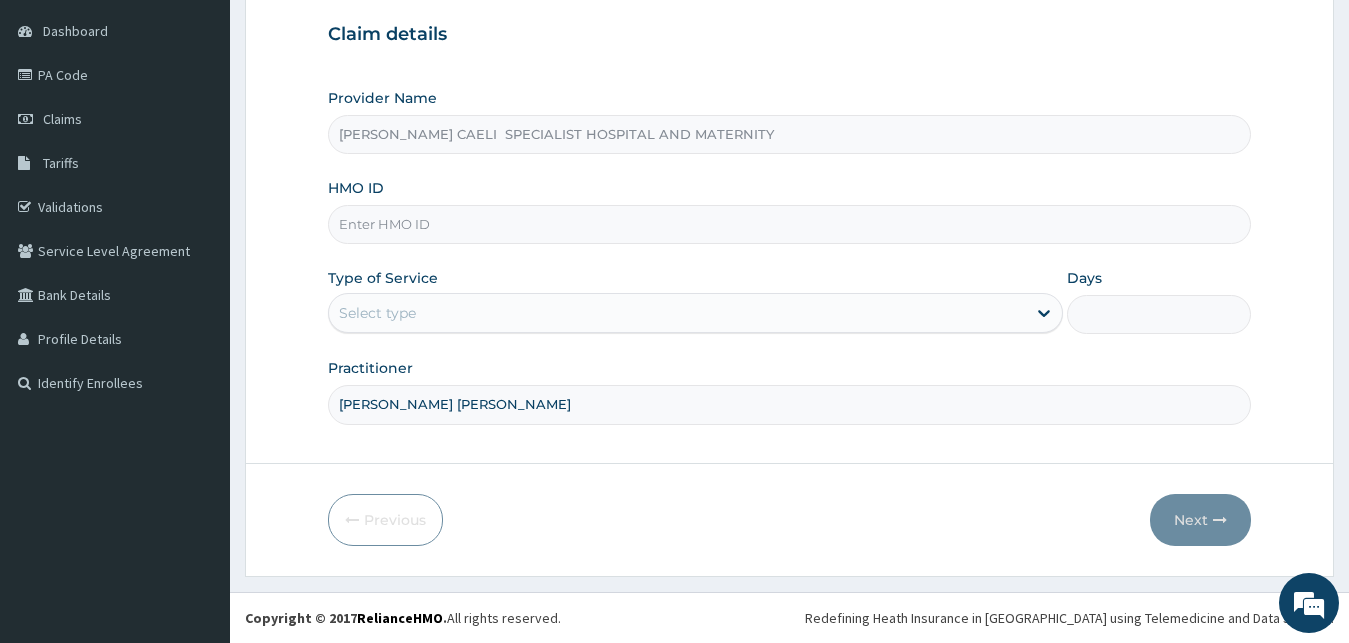type on "DR MADU NNEKA" 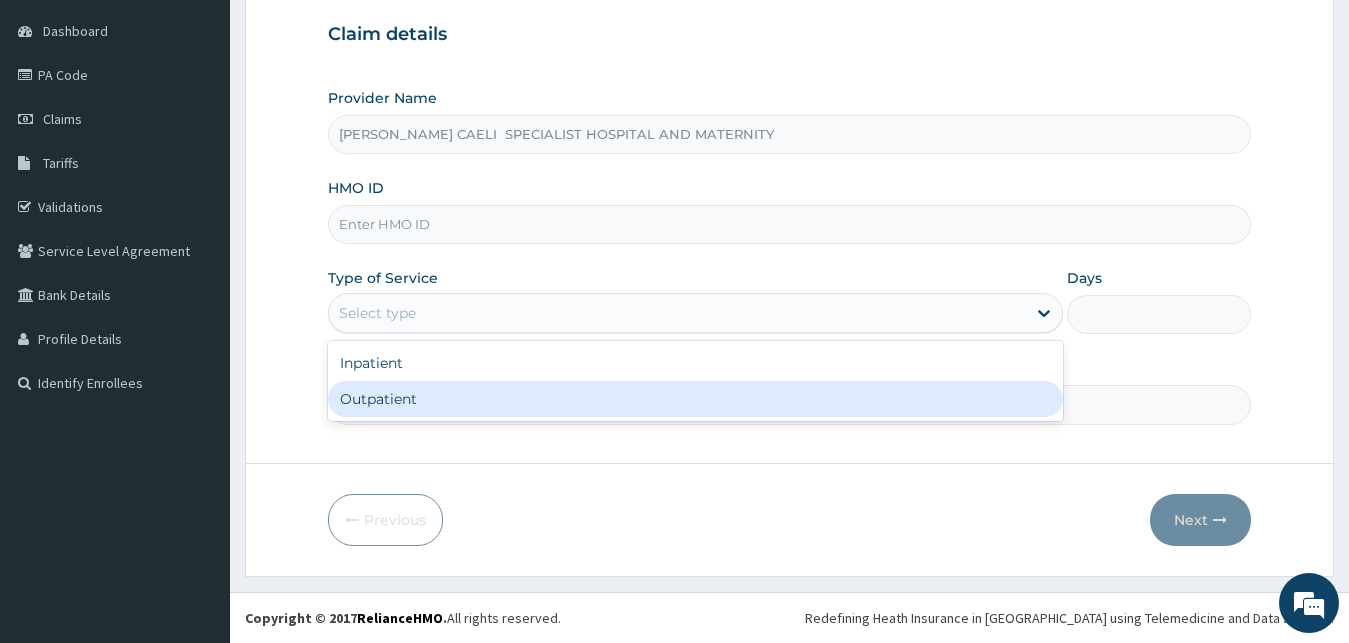 click on "Outpatient" at bounding box center (696, 399) 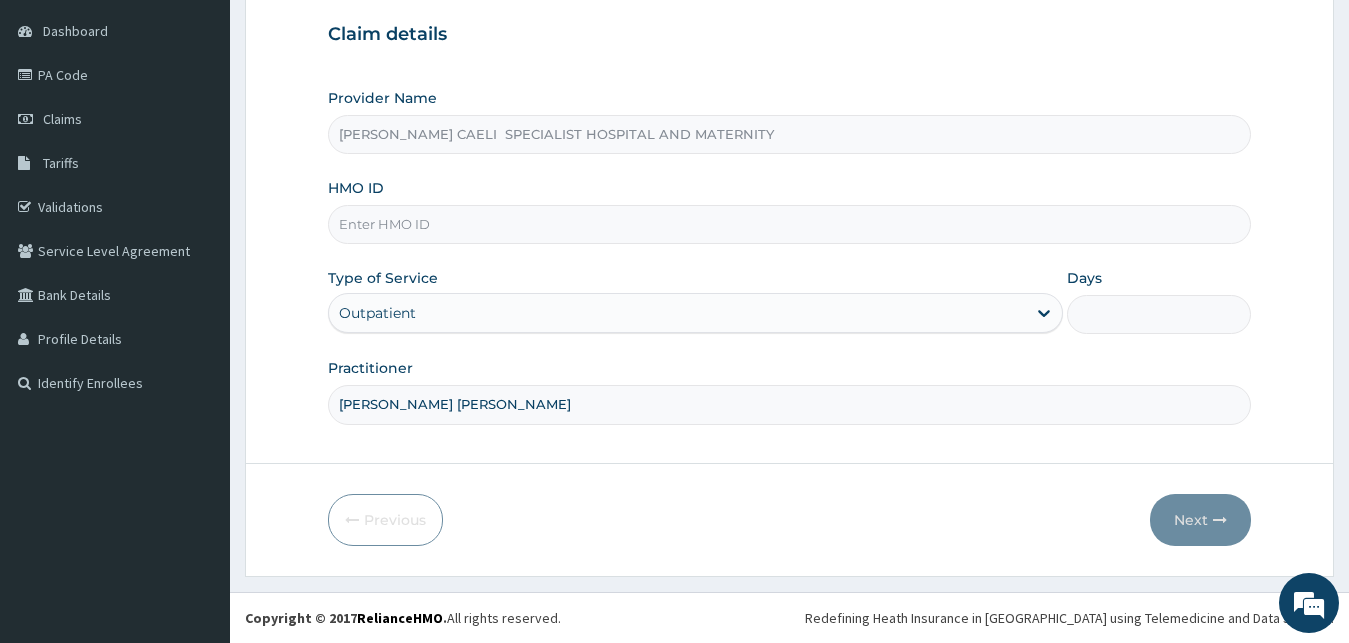 type on "1" 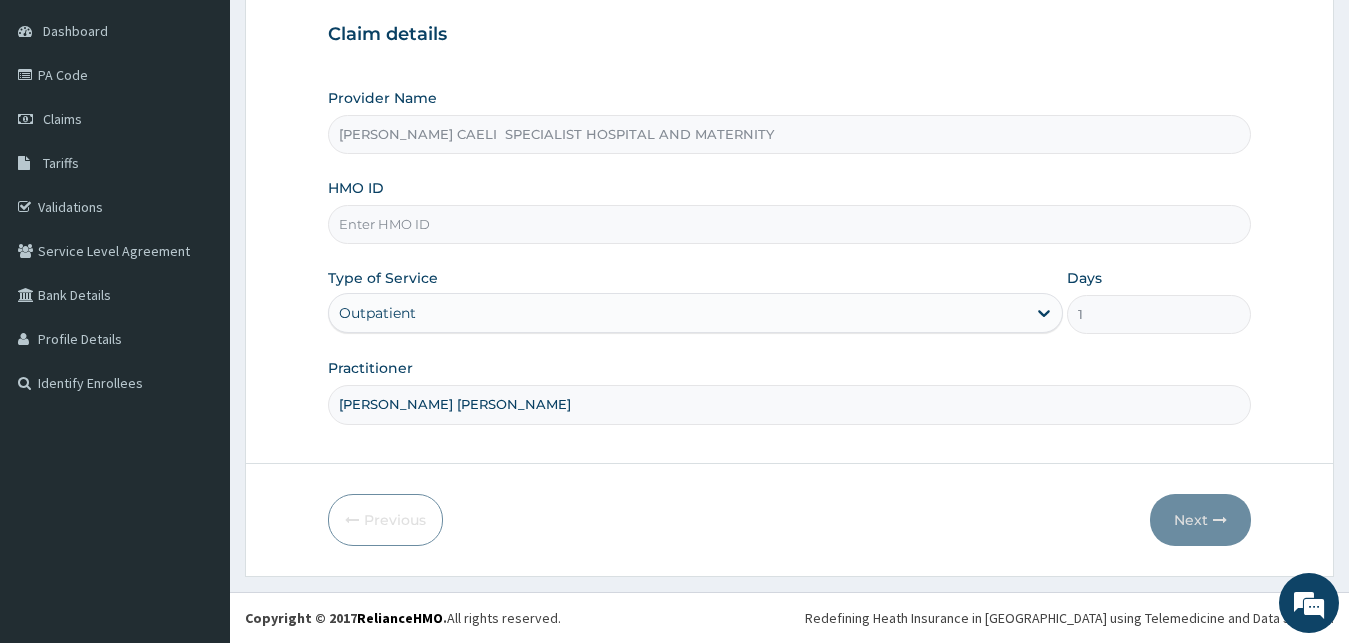 scroll, scrollTop: 0, scrollLeft: 0, axis: both 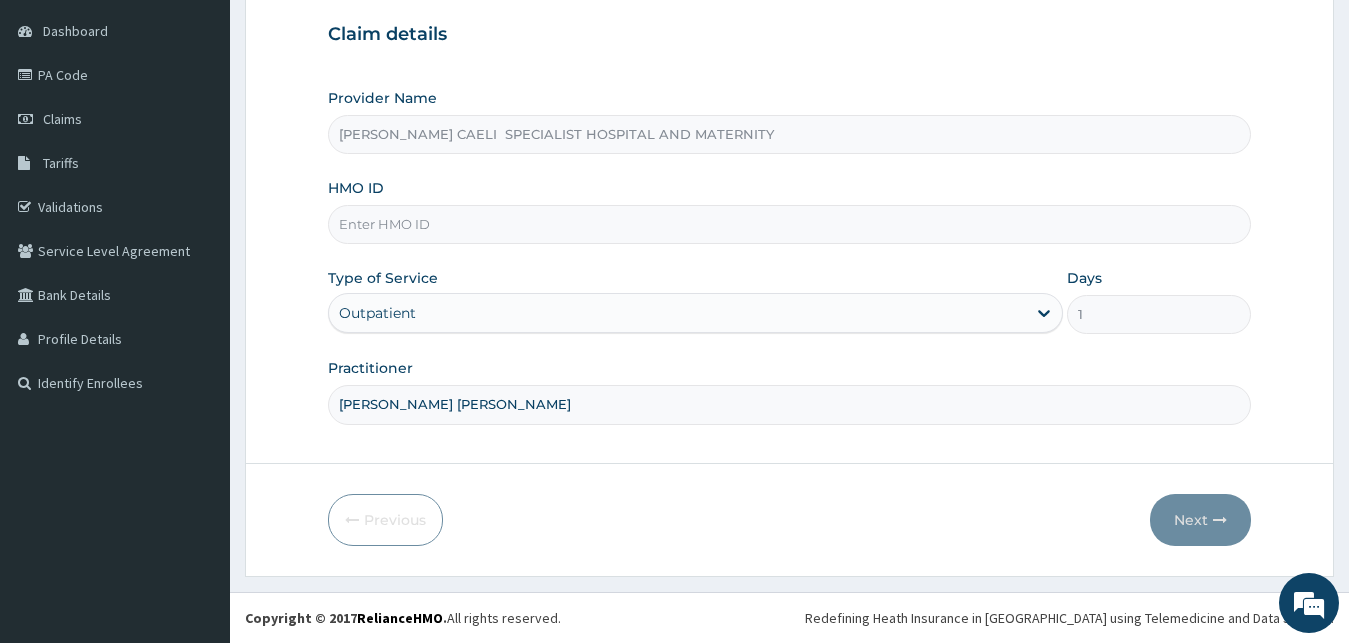 click on "HMO ID" at bounding box center [790, 224] 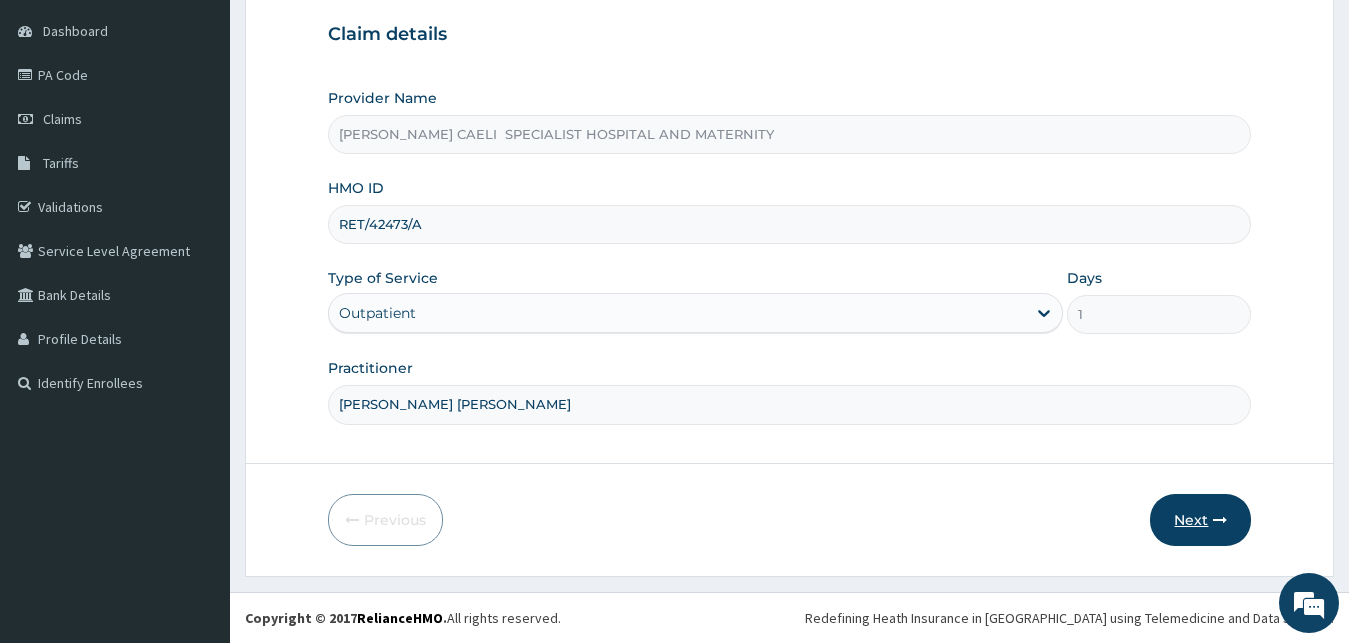 type on "RET/42473/A" 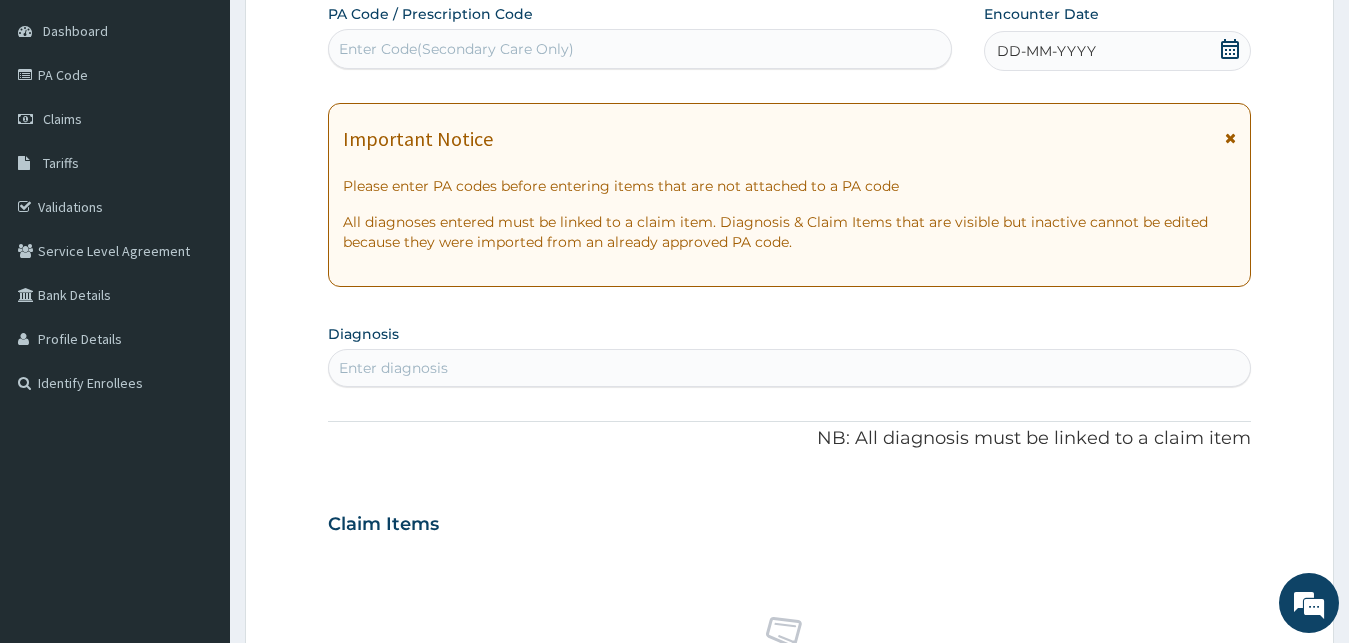 click on "Enter Code(Secondary Care Only)" at bounding box center [456, 49] 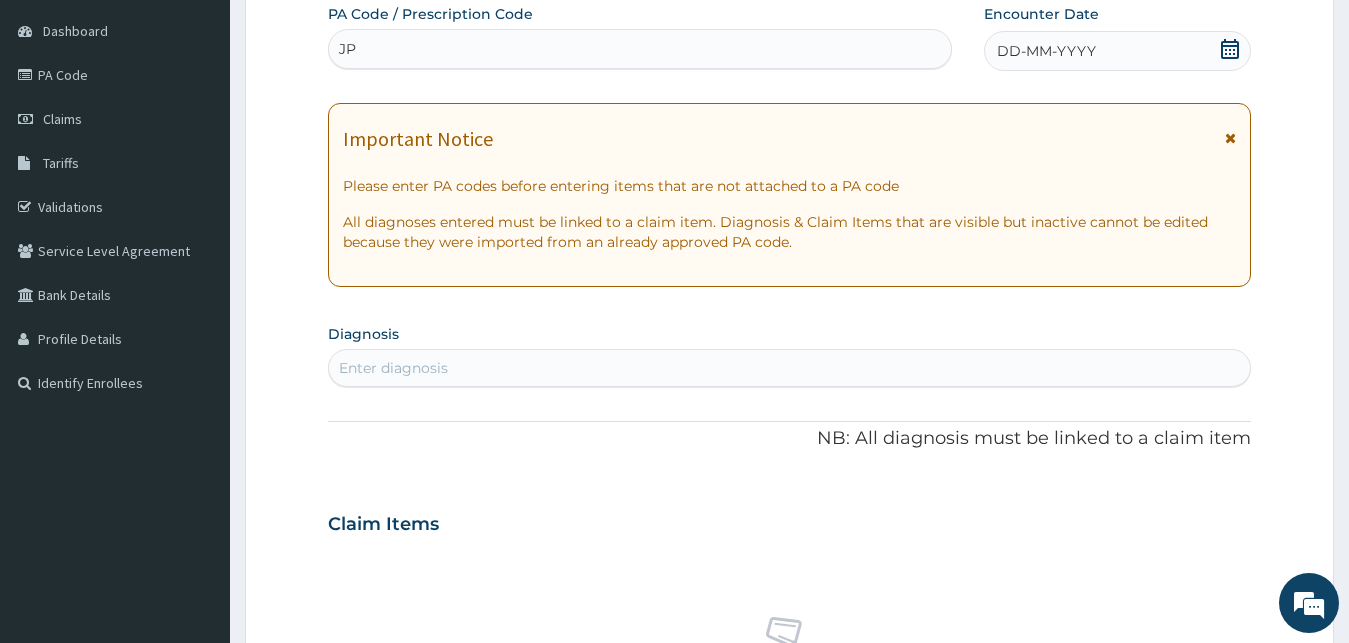 type on "J" 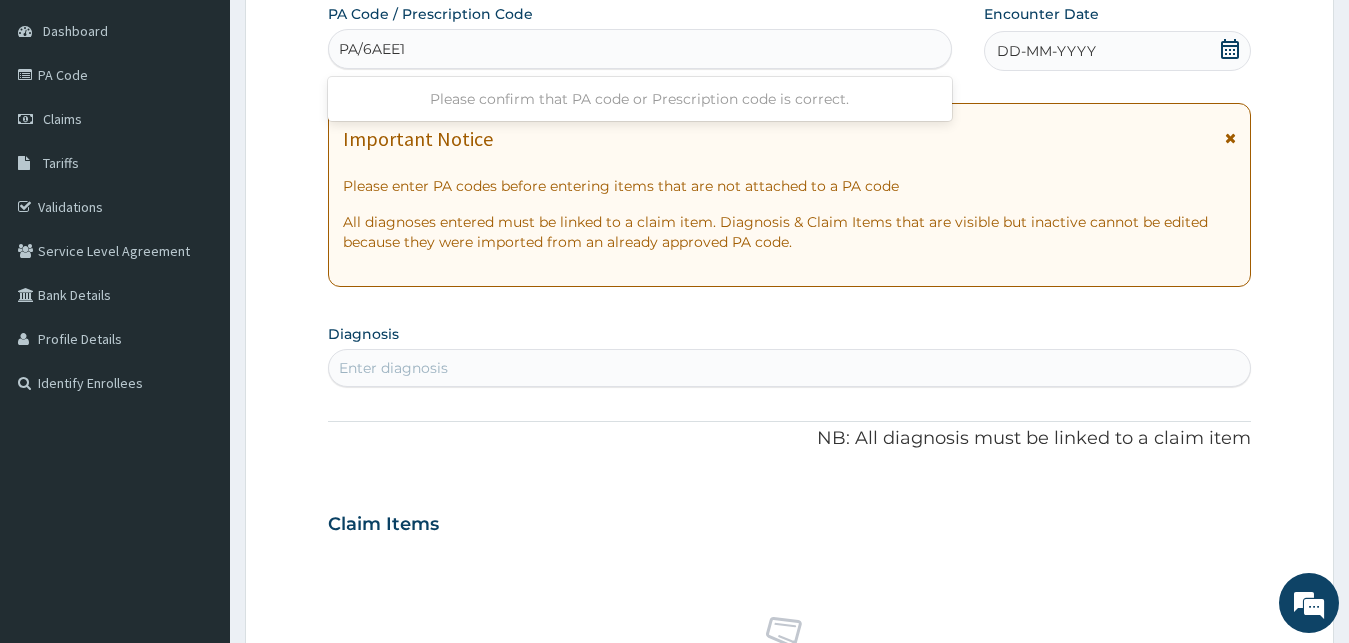 type on "PA/6AEE17" 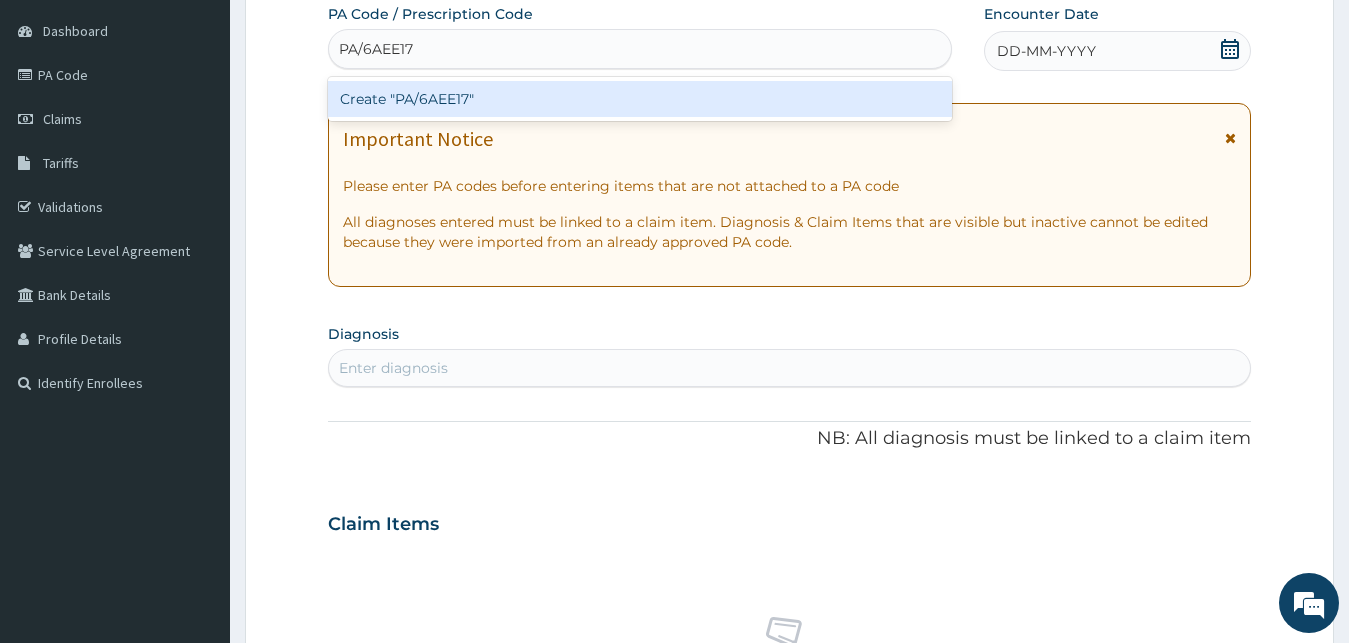 click on "Create "PA/6AEE17"" at bounding box center [640, 99] 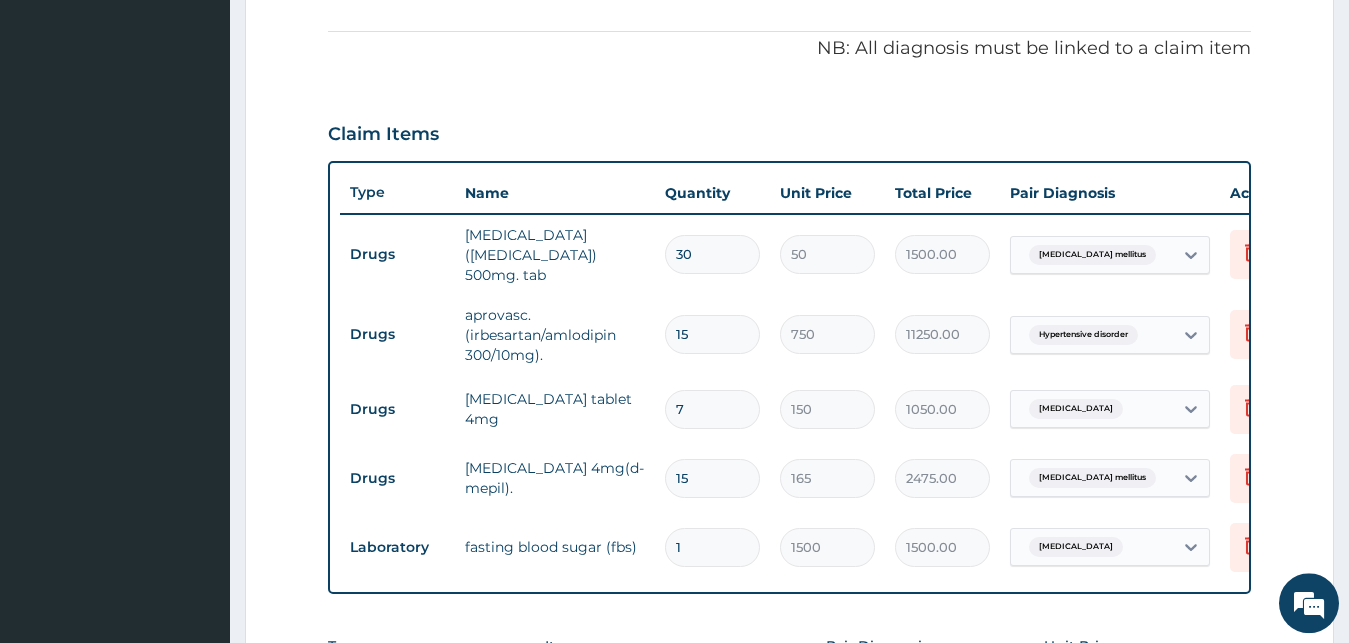 scroll, scrollTop: 685, scrollLeft: 0, axis: vertical 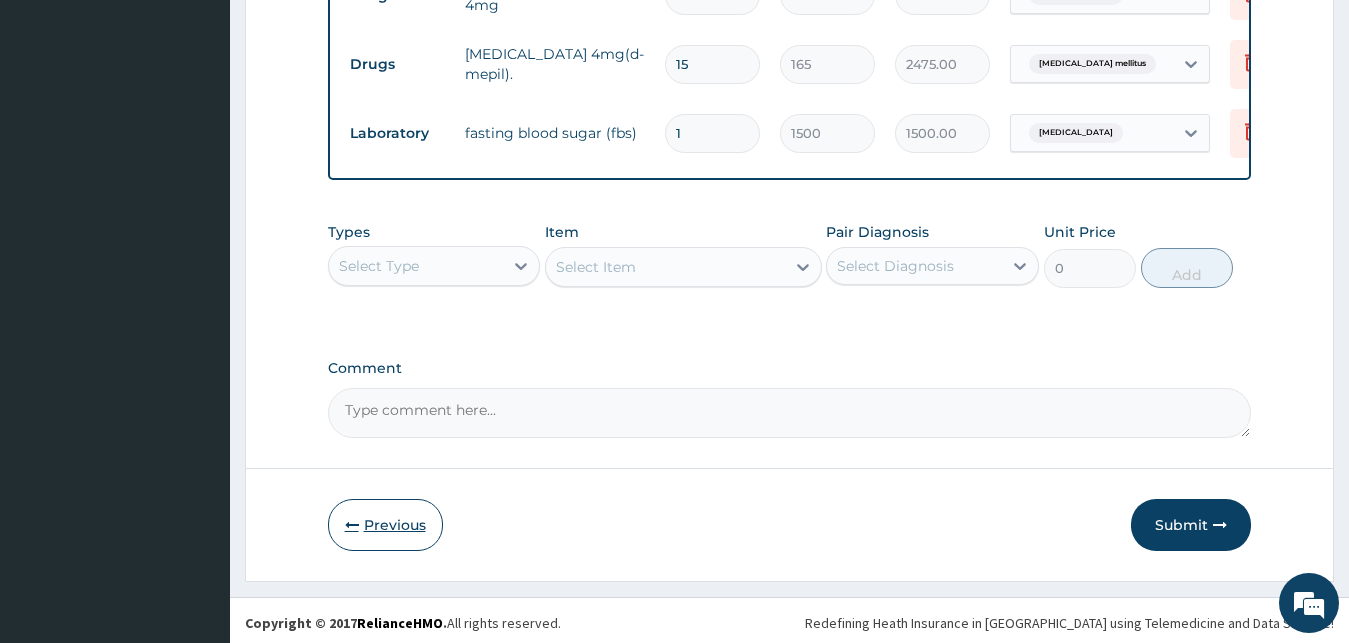 click on "Previous" at bounding box center [385, 525] 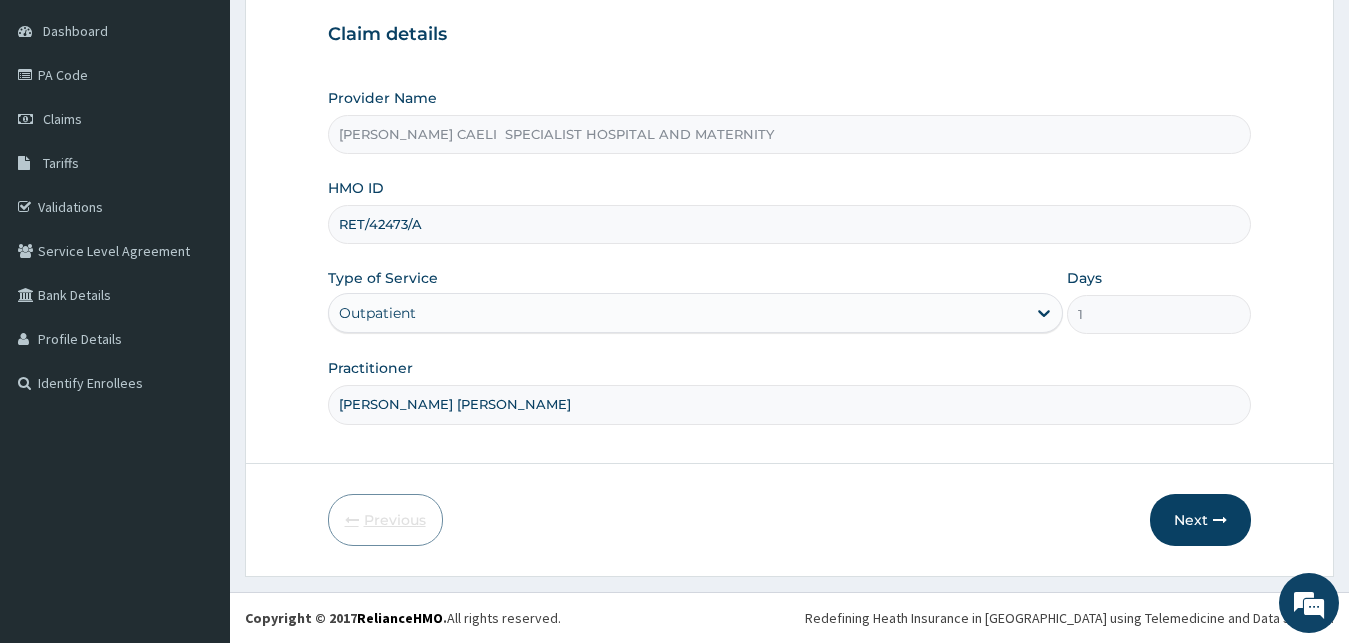 scroll, scrollTop: 187, scrollLeft: 0, axis: vertical 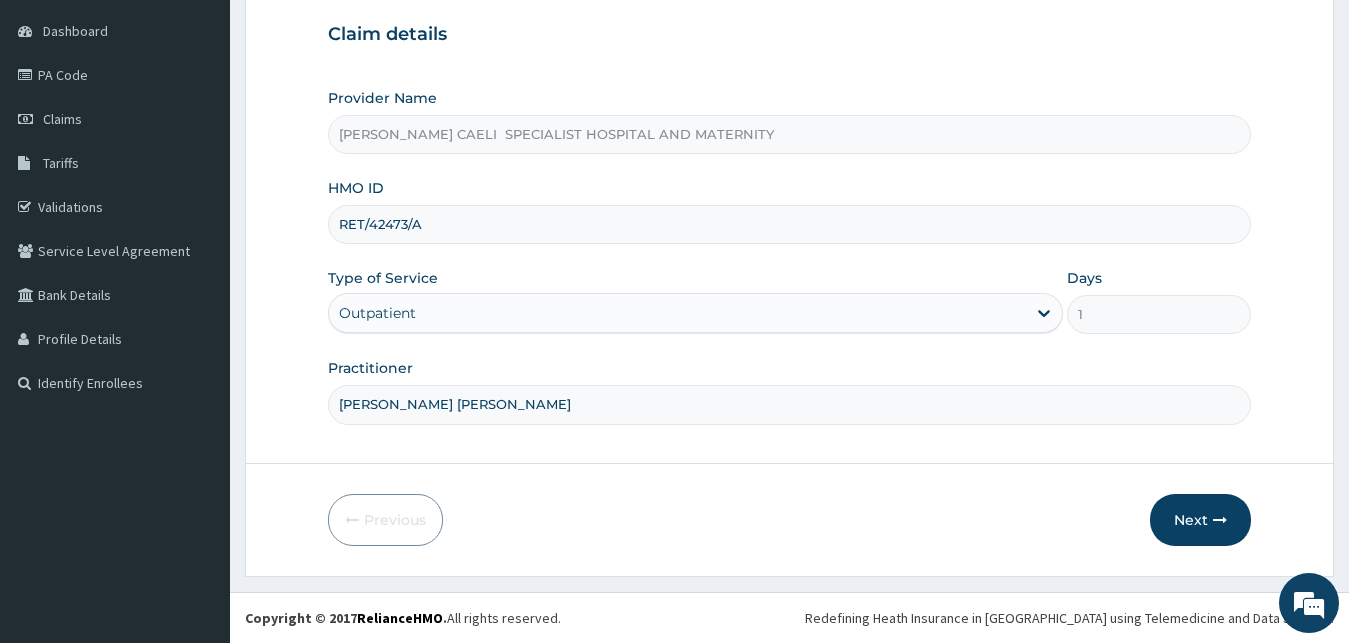 drag, startPoint x: 441, startPoint y: 221, endPoint x: 96, endPoint y: 219, distance: 345.0058 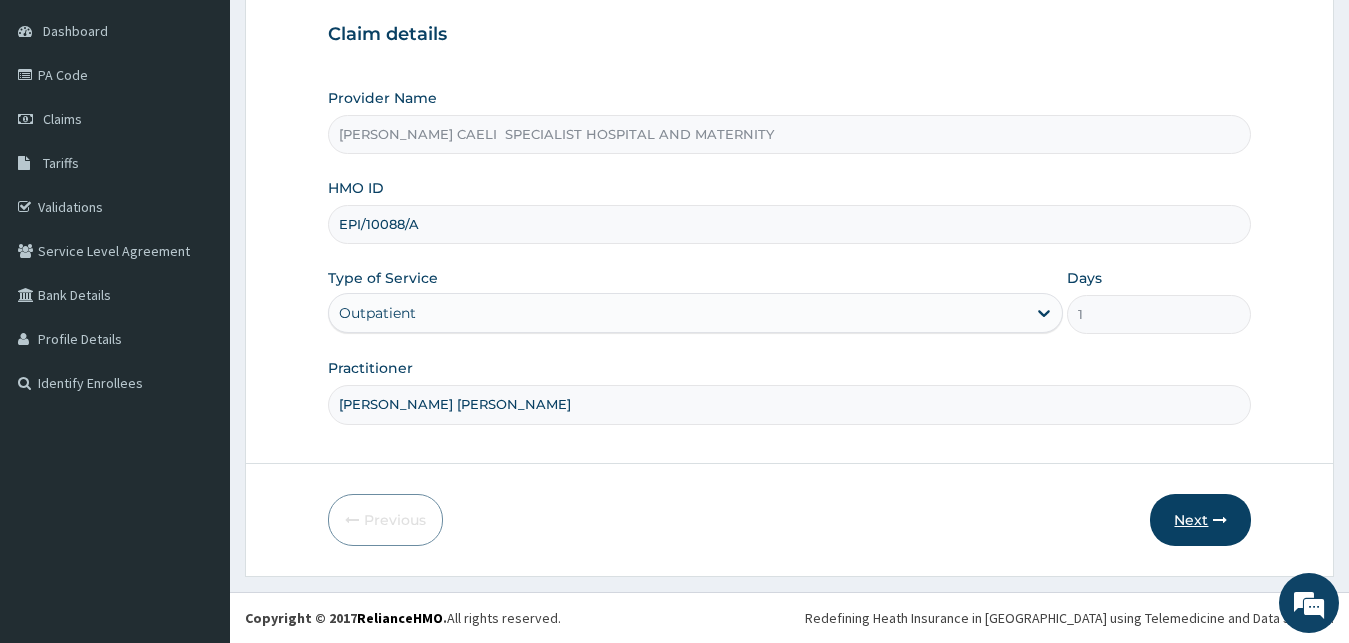 type on "EPI/10088/A" 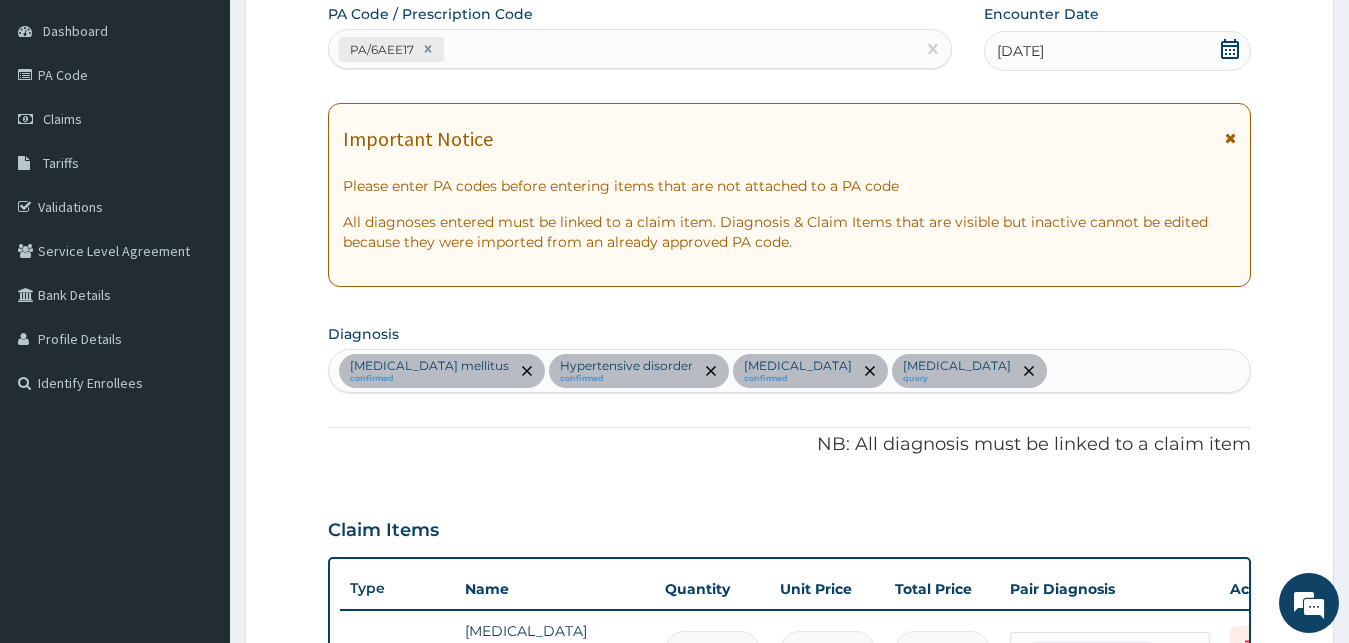 click on "PA/6AEE17" at bounding box center (622, 49) 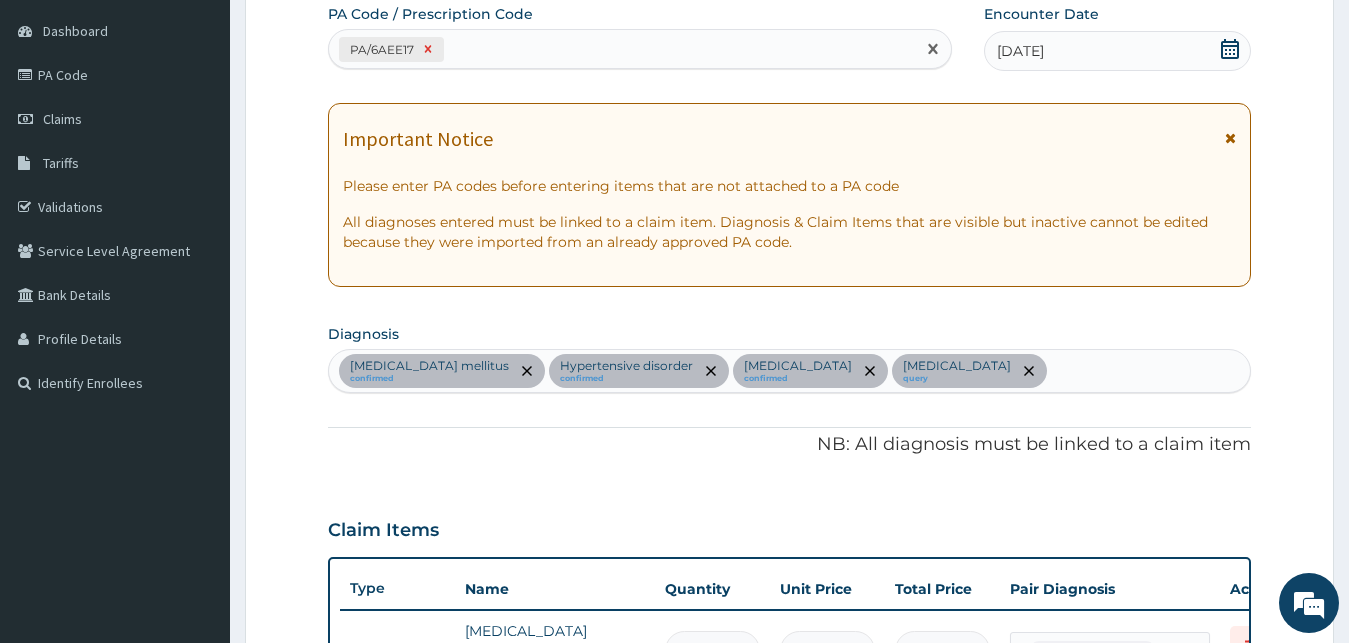 click 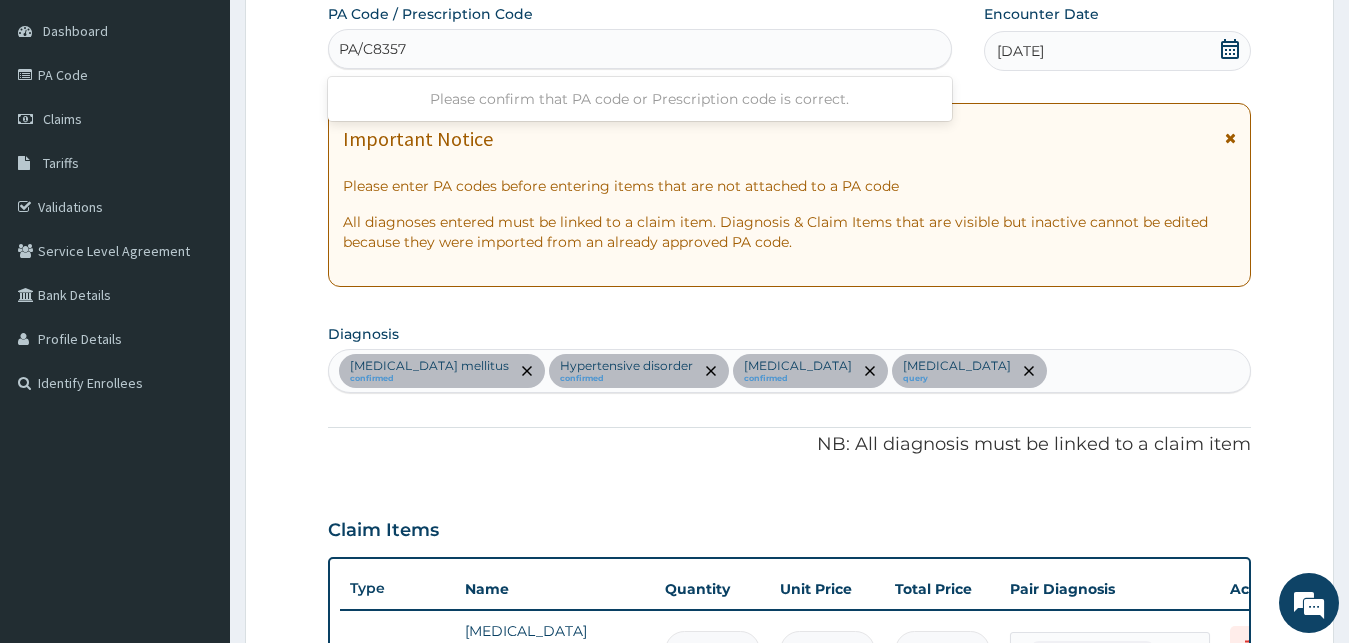 type on "PA/C8357A" 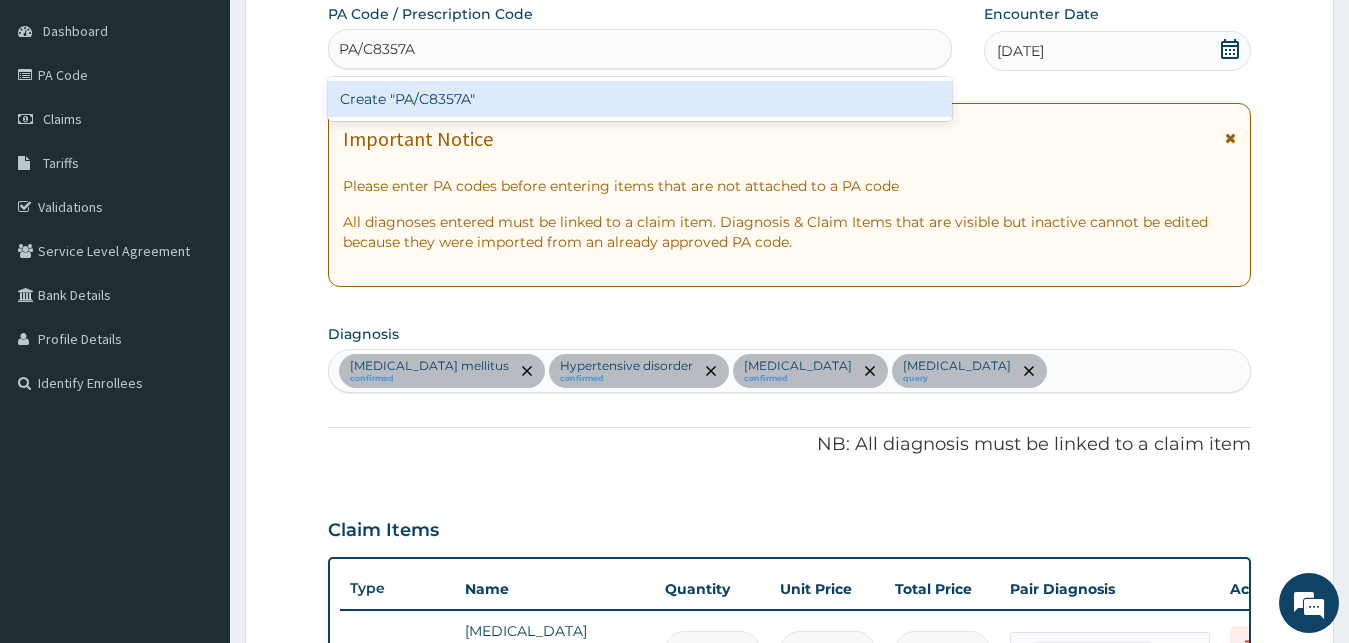 click on "Create "PA/C8357A"" at bounding box center [640, 99] 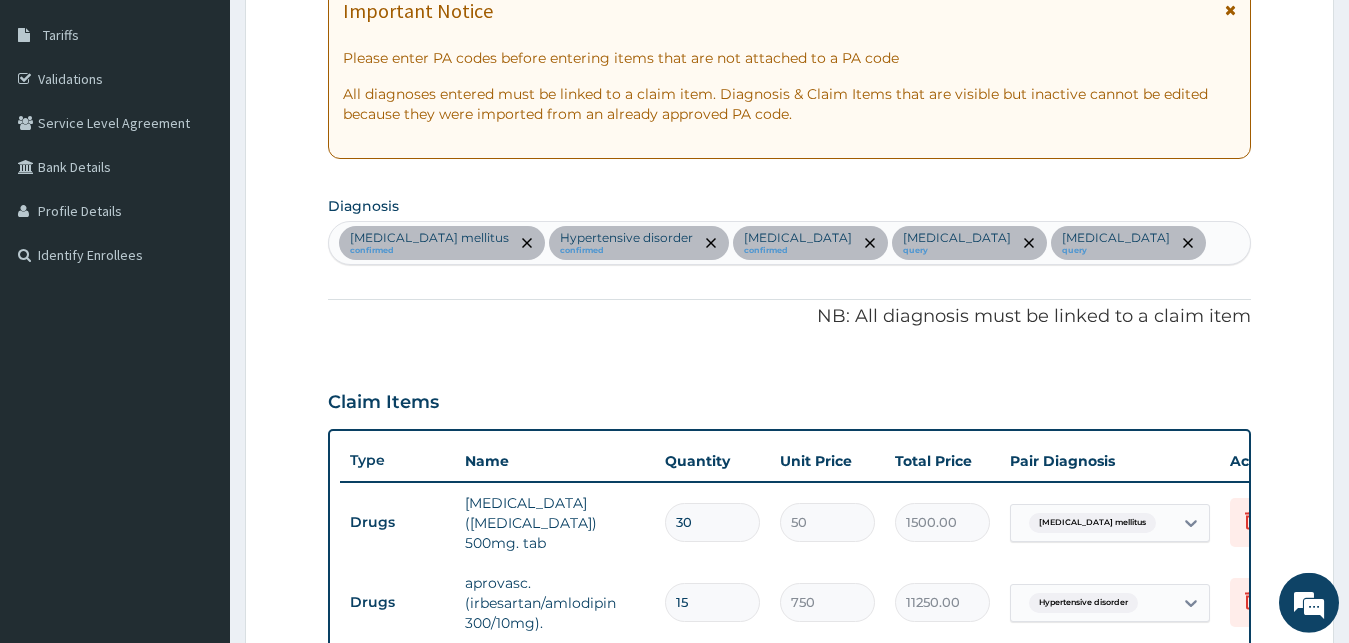 scroll, scrollTop: 13, scrollLeft: 0, axis: vertical 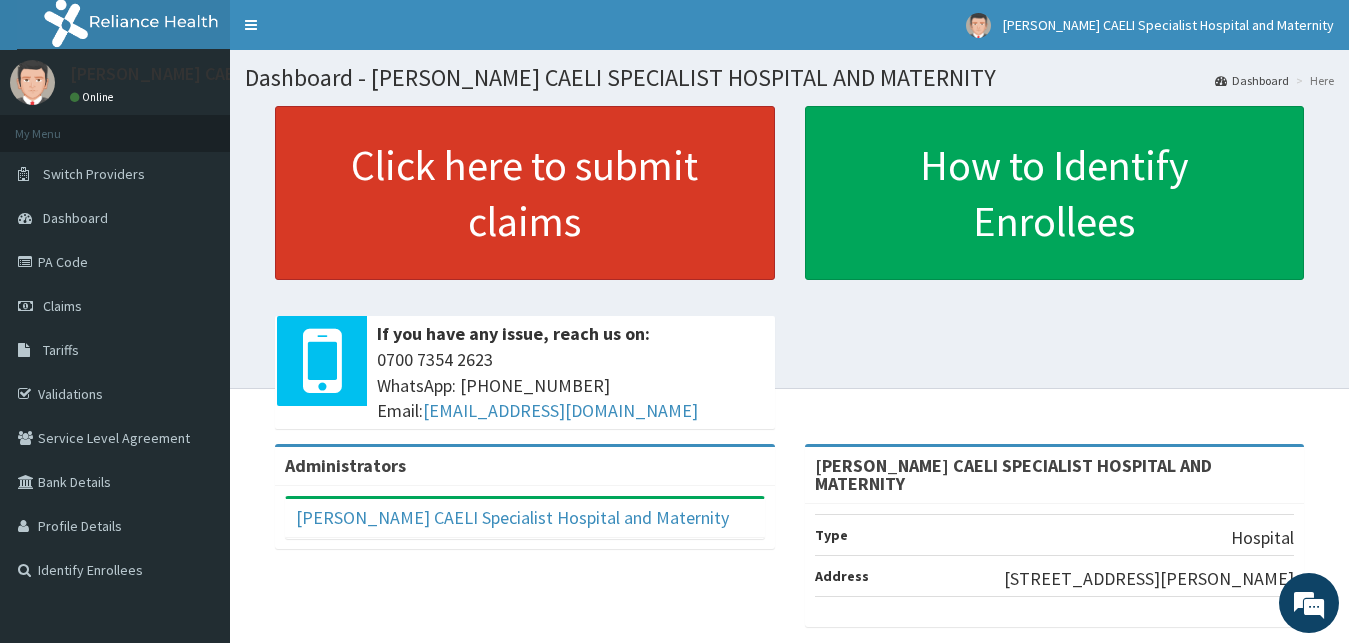 click on "Click here to submit claims" at bounding box center (525, 193) 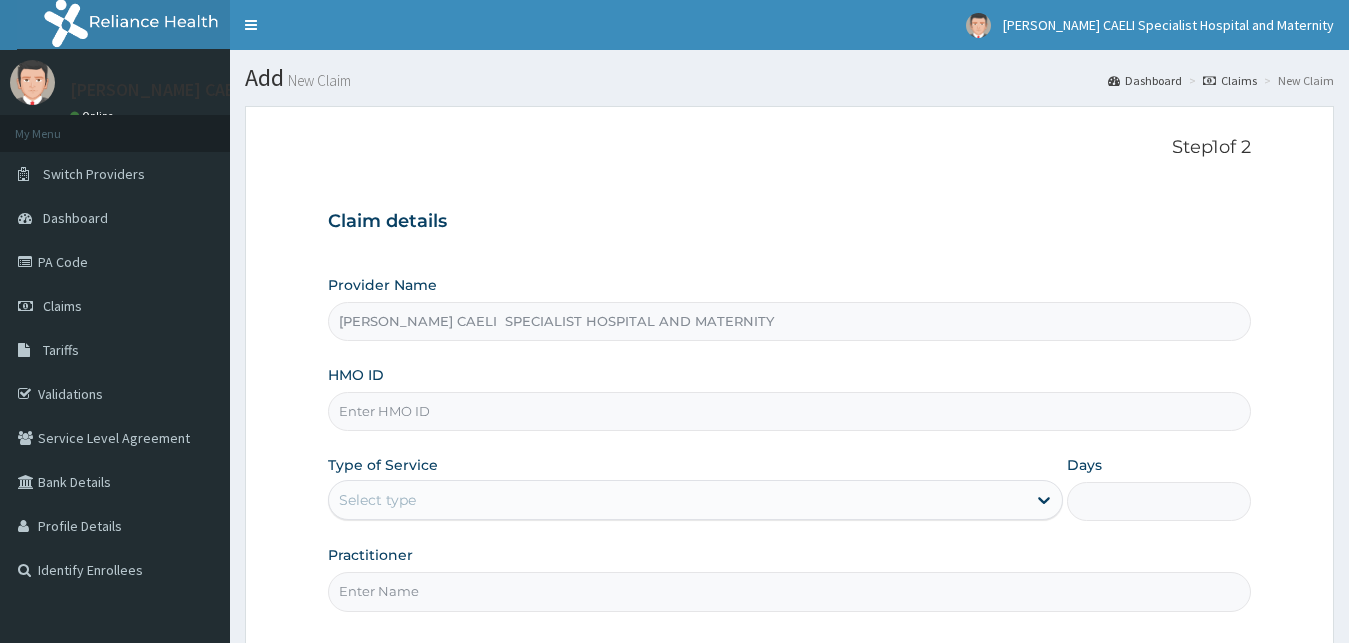 click on "Practitioner" at bounding box center (790, 591) 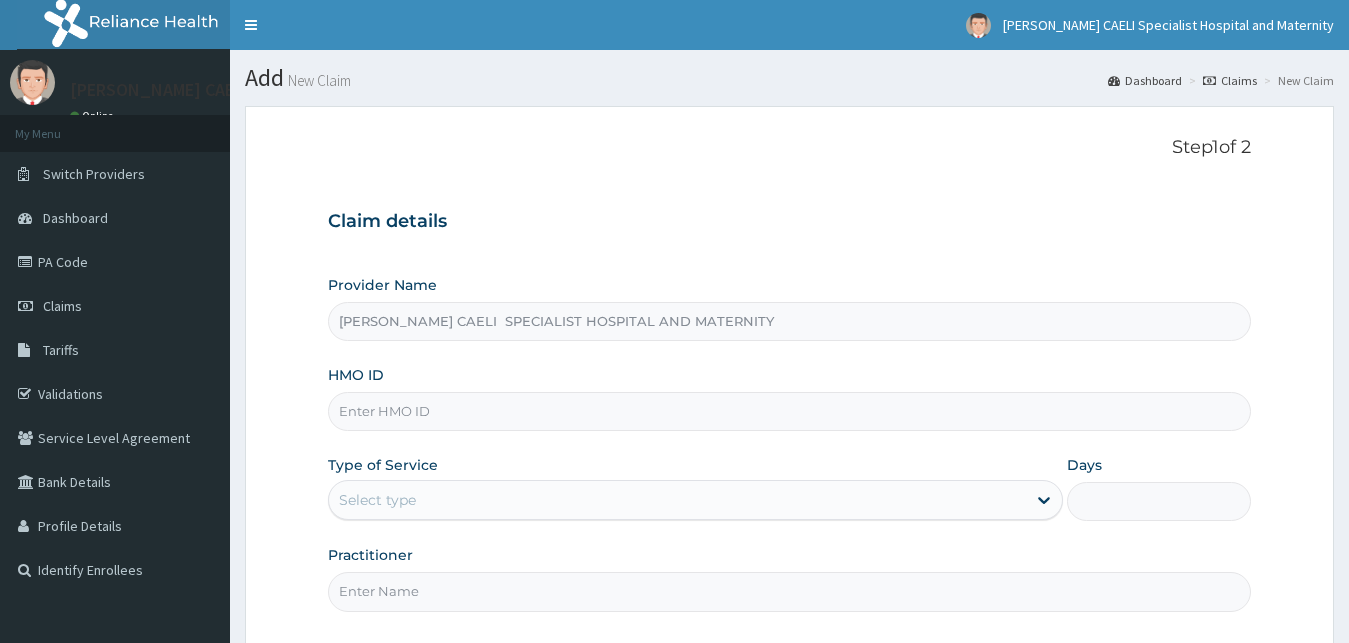 scroll, scrollTop: 187, scrollLeft: 0, axis: vertical 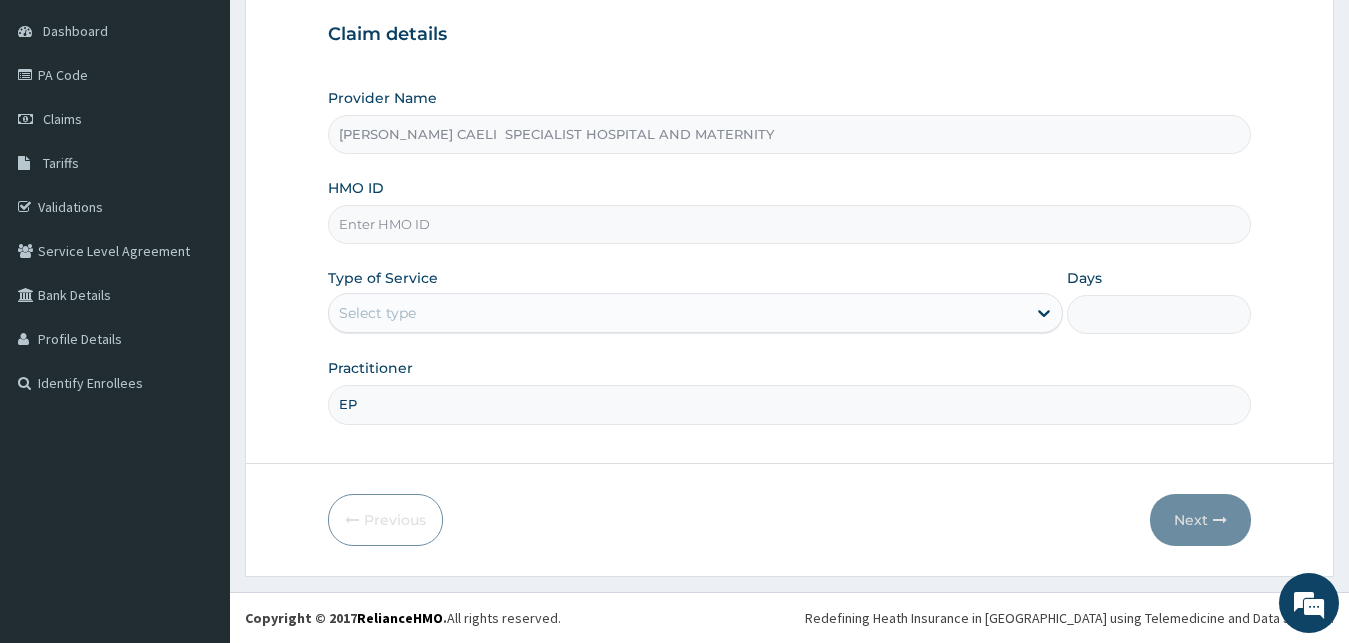 type on "E" 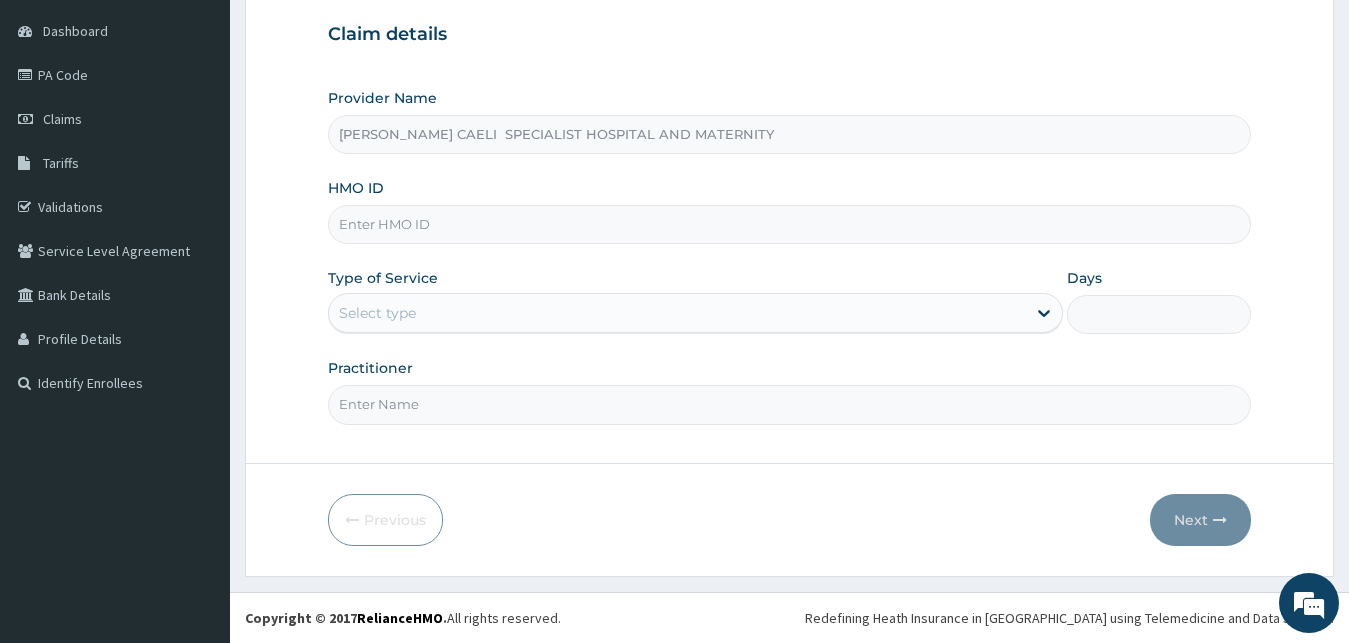 scroll, scrollTop: 0, scrollLeft: 0, axis: both 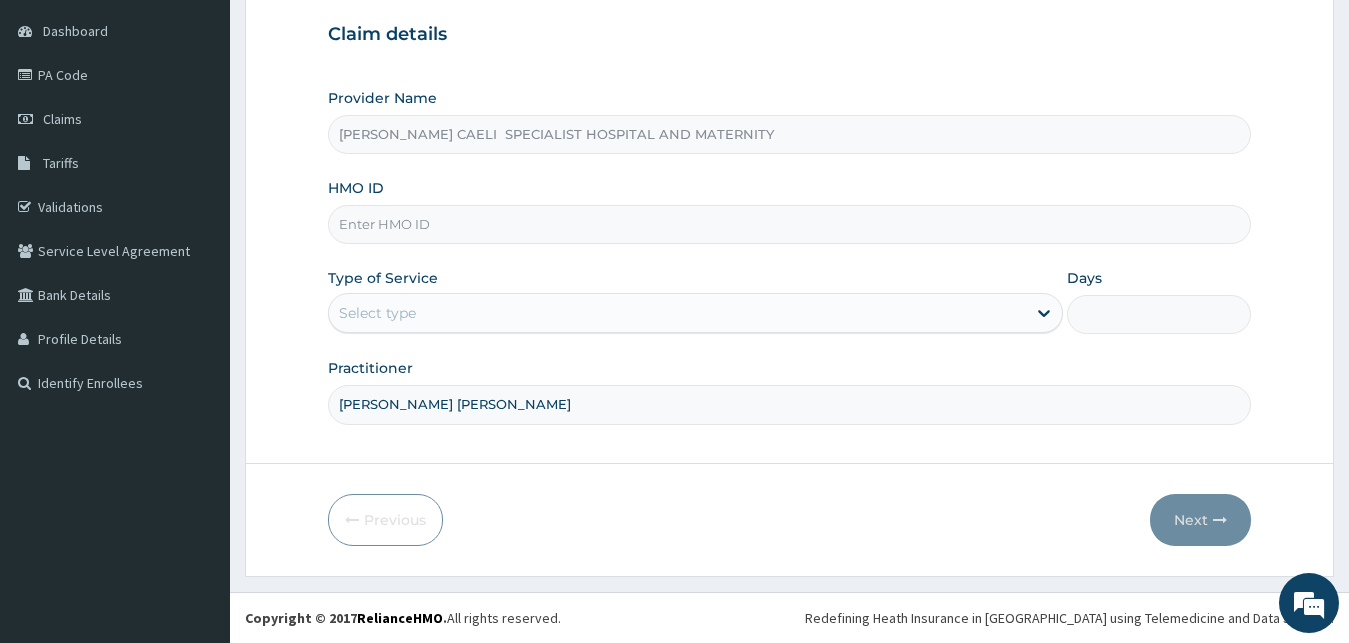 type on "[PERSON_NAME] [PERSON_NAME]" 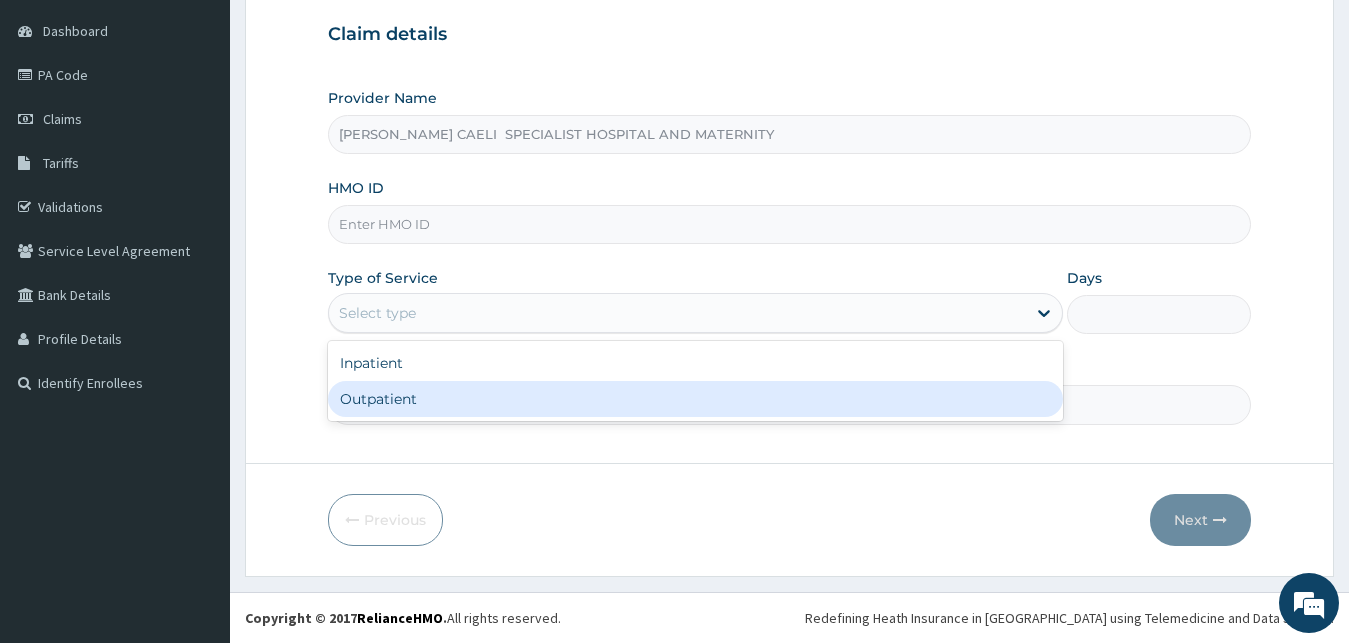 click on "Outpatient" at bounding box center (696, 399) 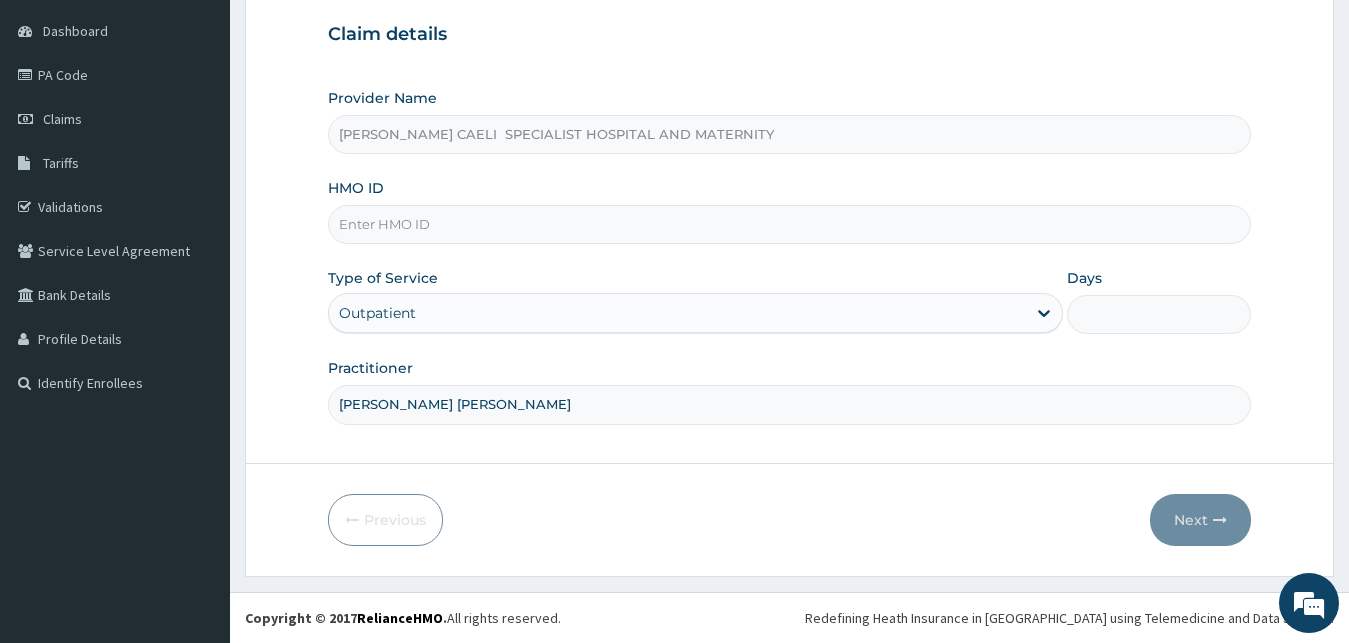 type on "1" 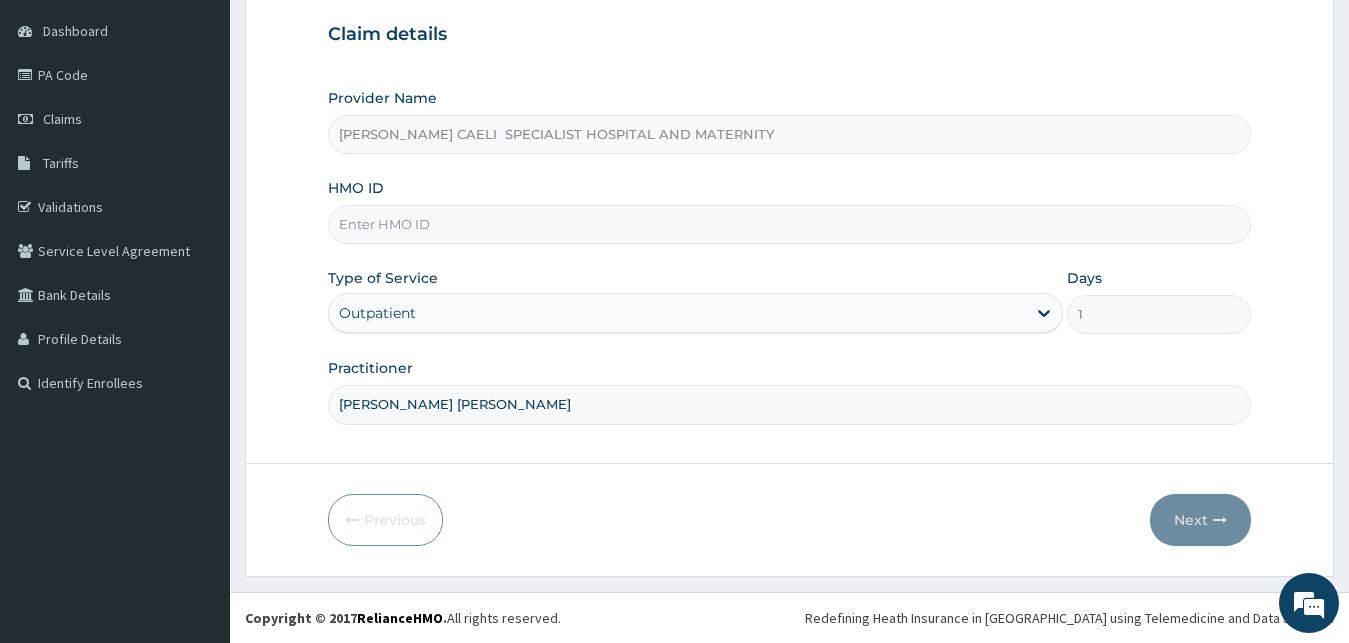 click on "HMO ID" at bounding box center [790, 224] 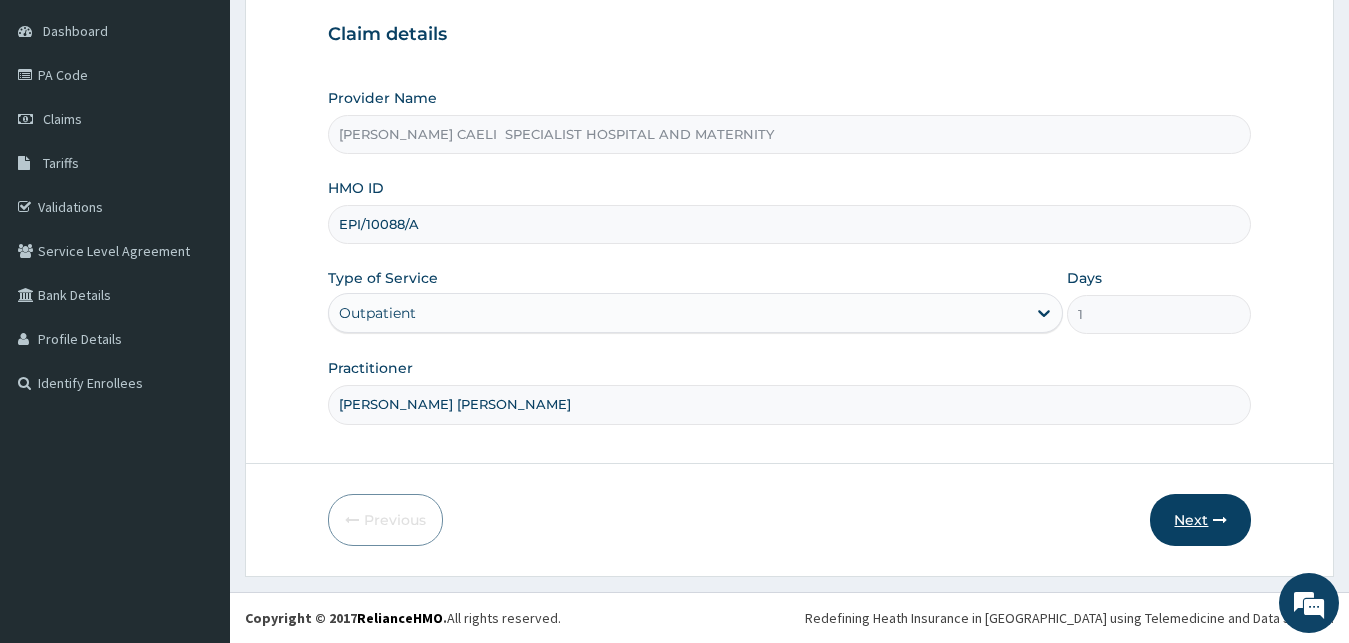 type on "EPI/10088/A" 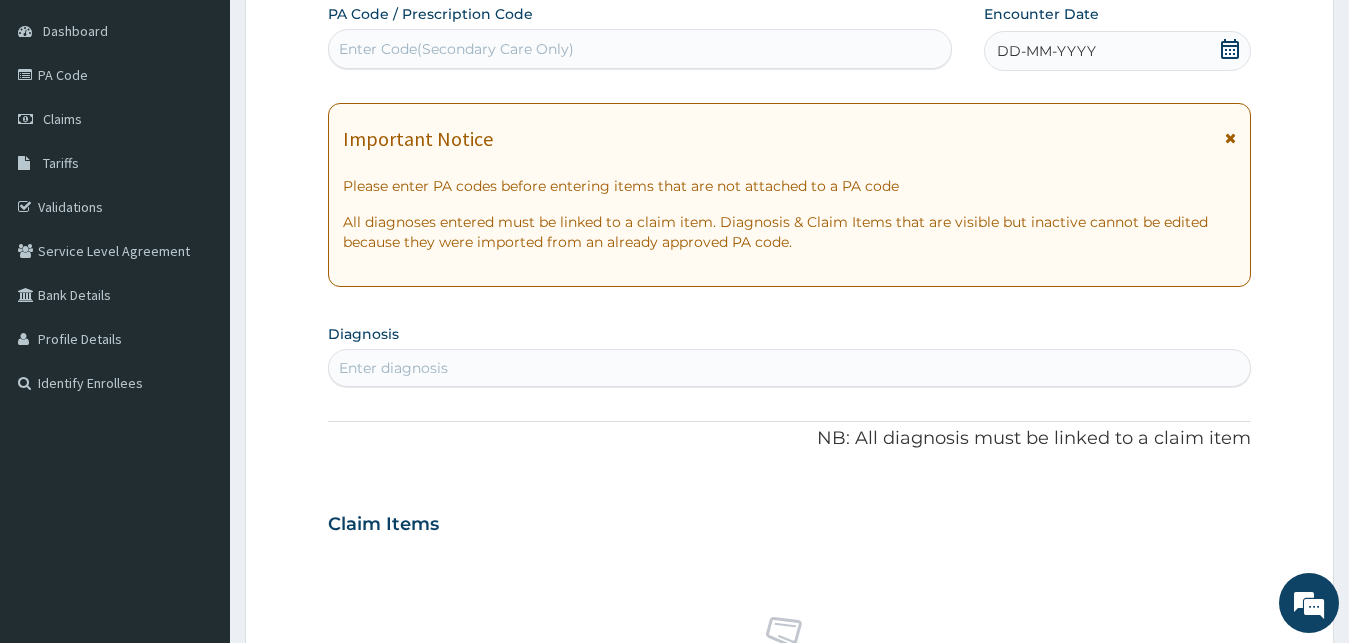 click on "Enter Code(Secondary Care Only)" at bounding box center [456, 49] 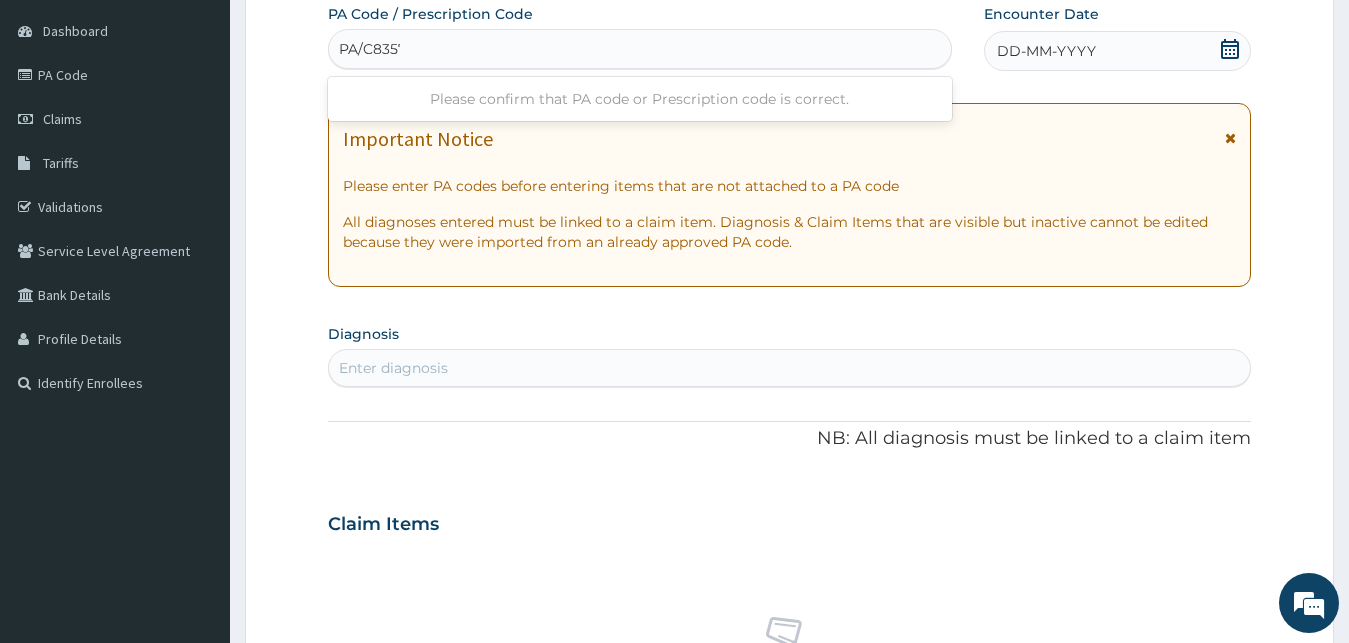type on "PA/C8357A" 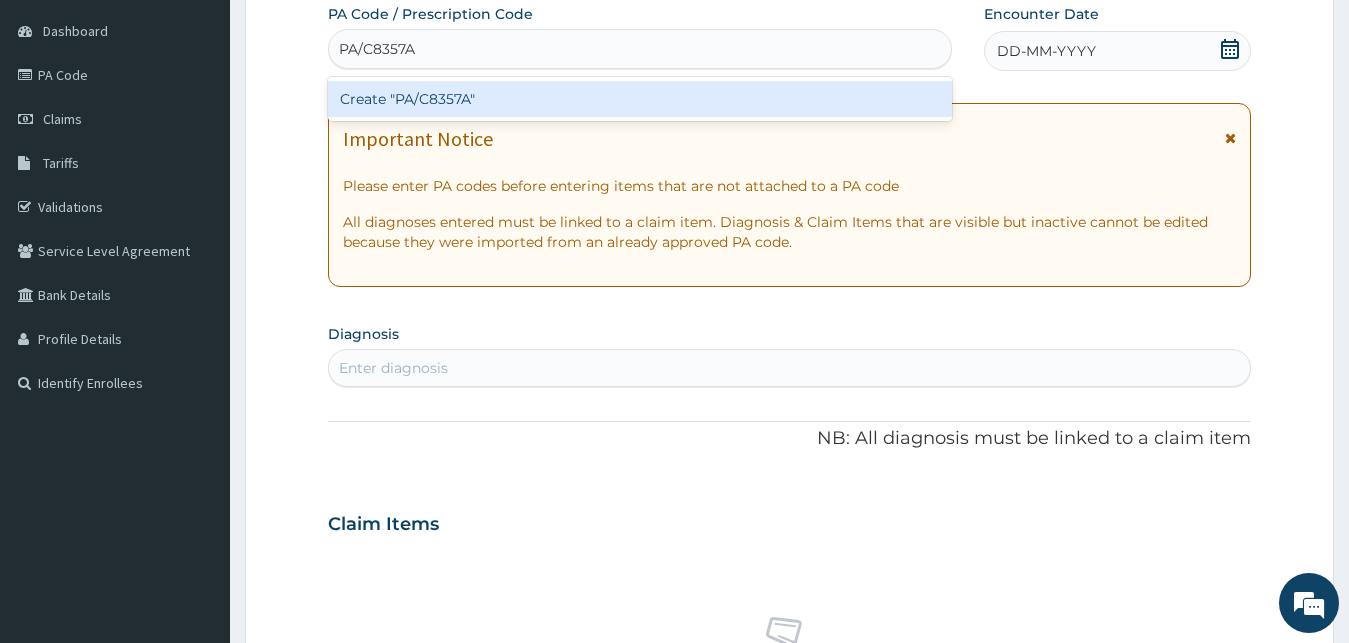 click on "Create "PA/C8357A"" at bounding box center [640, 99] 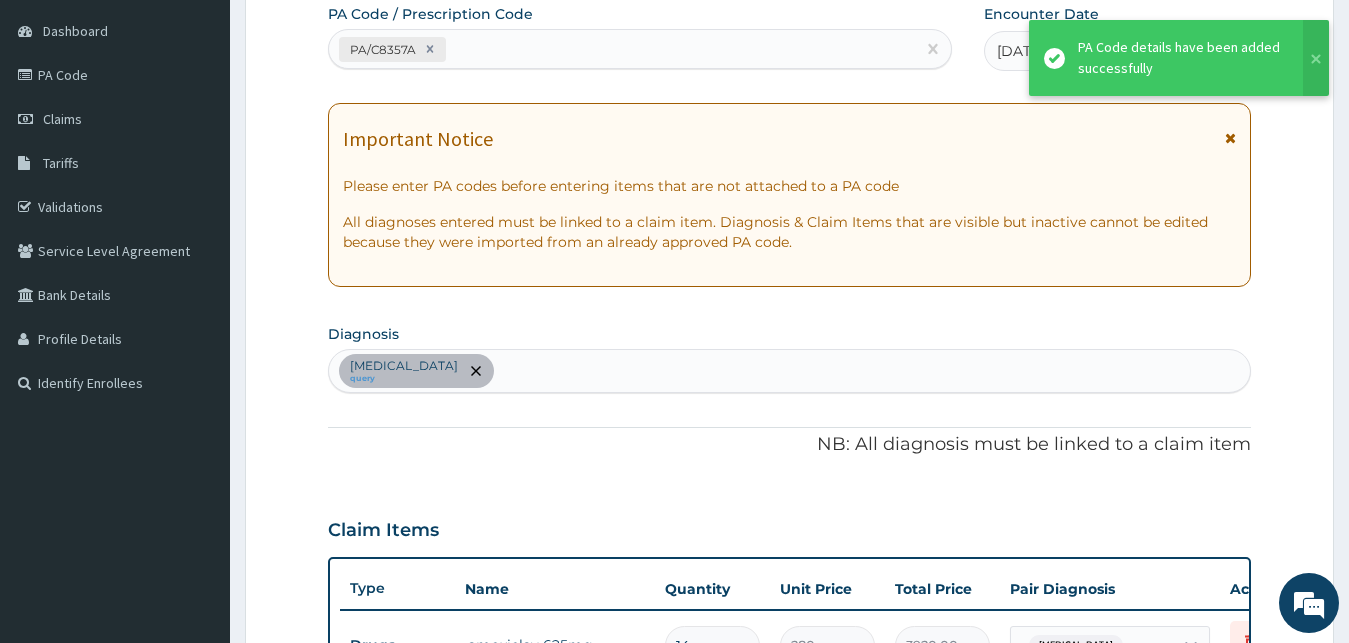 scroll, scrollTop: 580, scrollLeft: 0, axis: vertical 